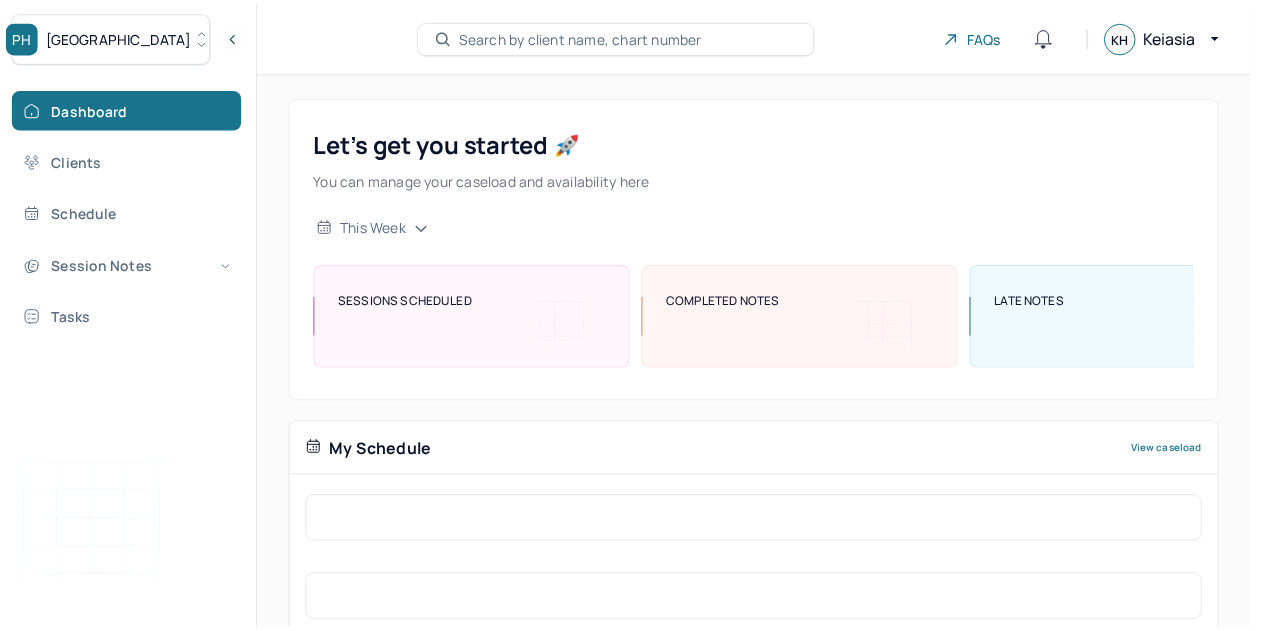 scroll, scrollTop: 0, scrollLeft: 0, axis: both 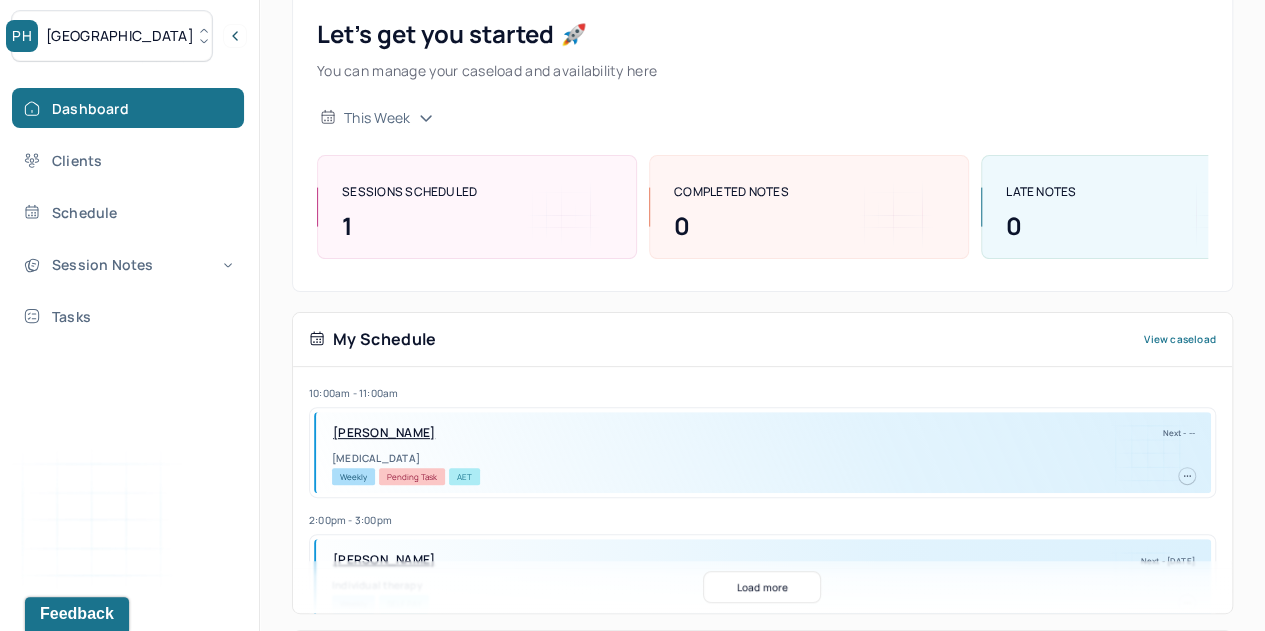 click on "[GEOGRAPHIC_DATA]" at bounding box center (112, 36) 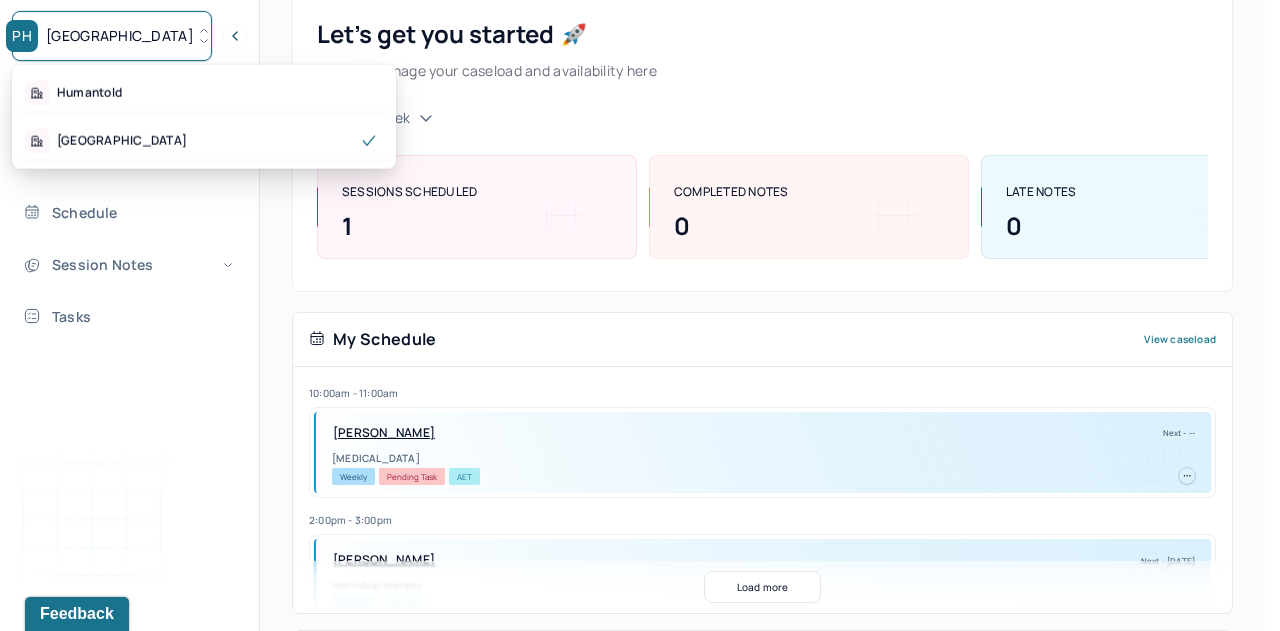 click on "Humantold" at bounding box center [89, 93] 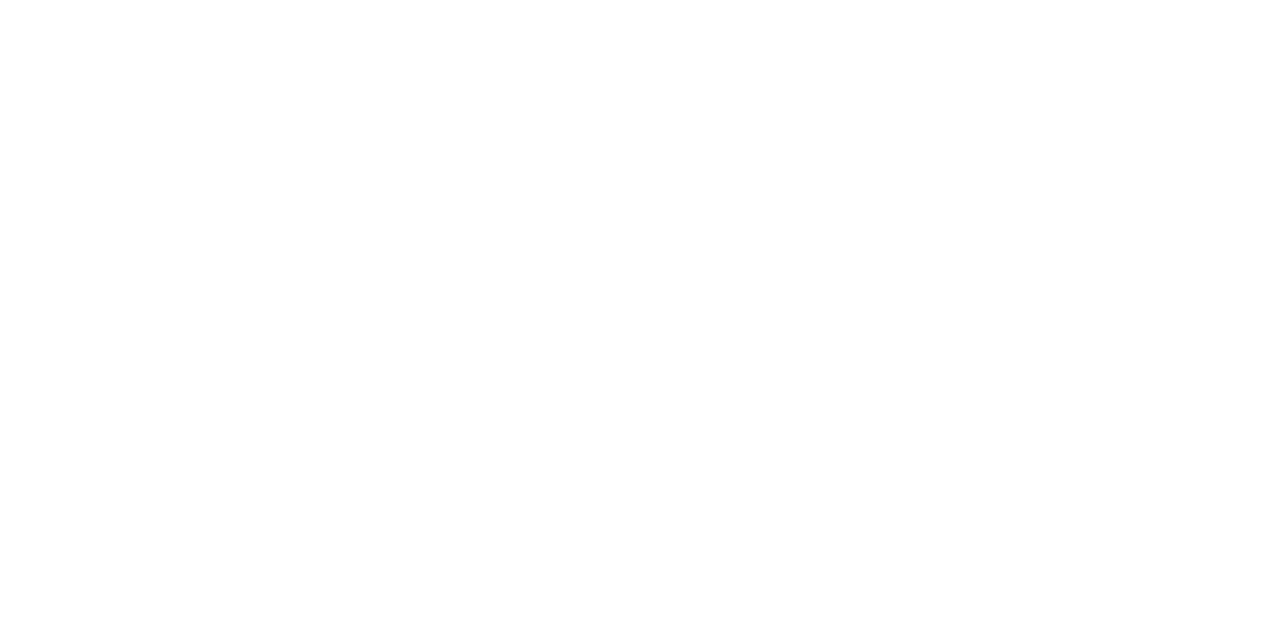 scroll, scrollTop: 0, scrollLeft: 0, axis: both 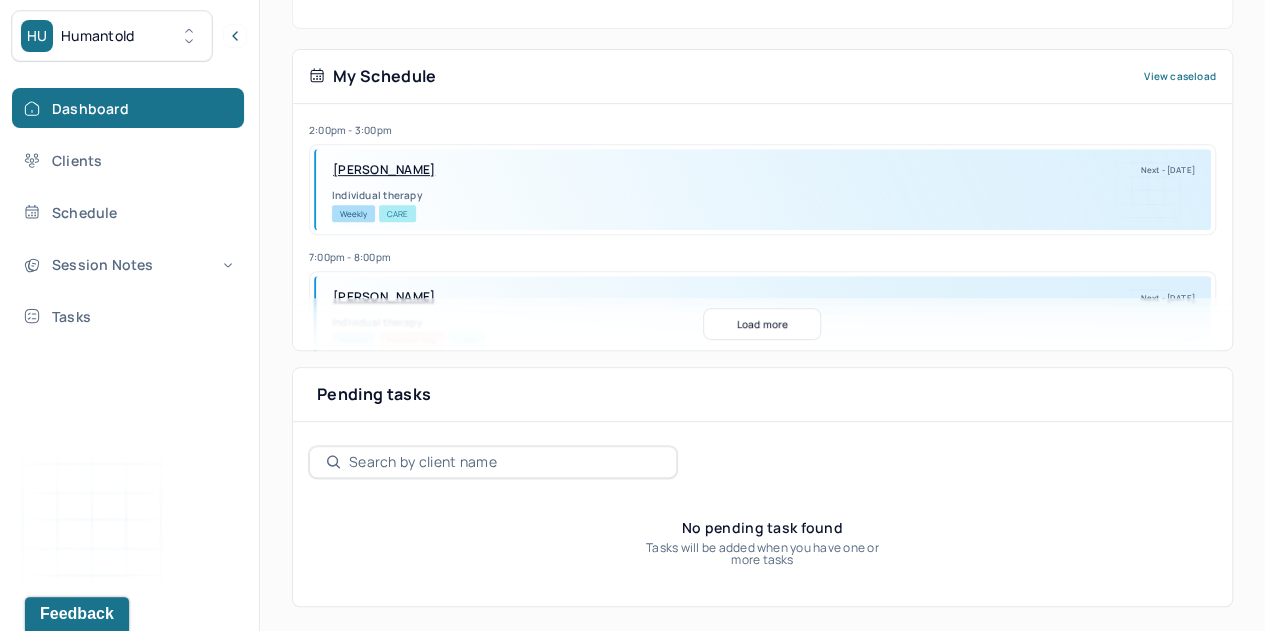 click on "Schedule" at bounding box center [128, 212] 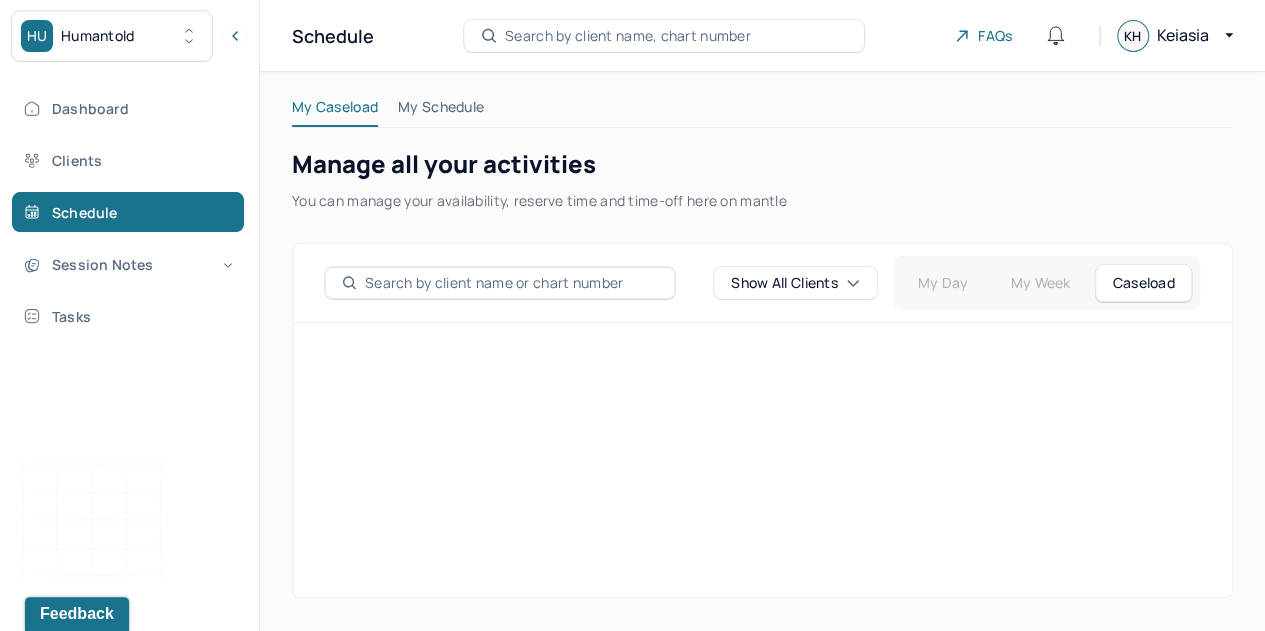 click on "Clients" at bounding box center (128, 160) 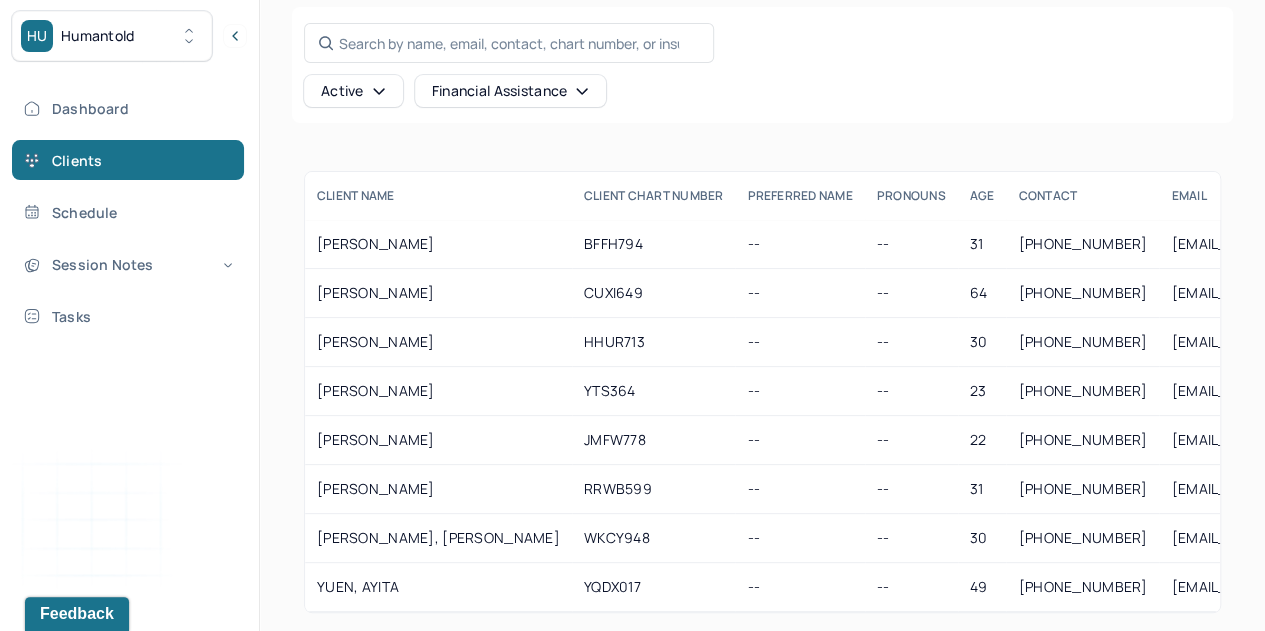 scroll, scrollTop: 90, scrollLeft: 0, axis: vertical 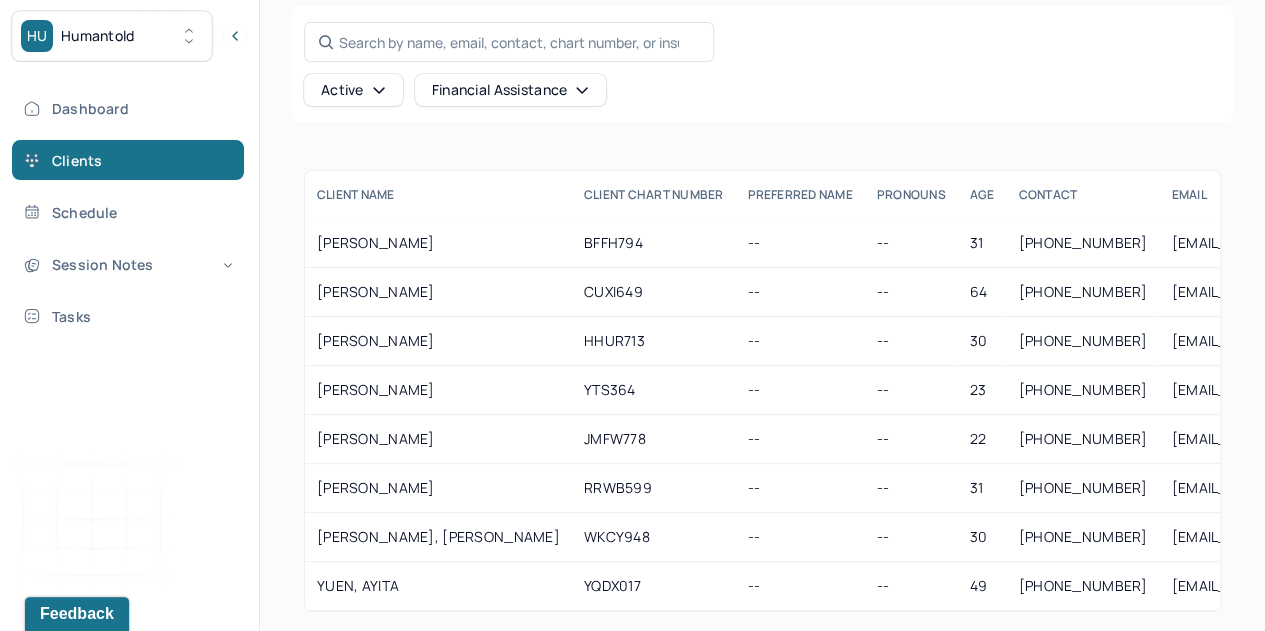 click on "WATSON, ASHANNAH" at bounding box center [438, 537] 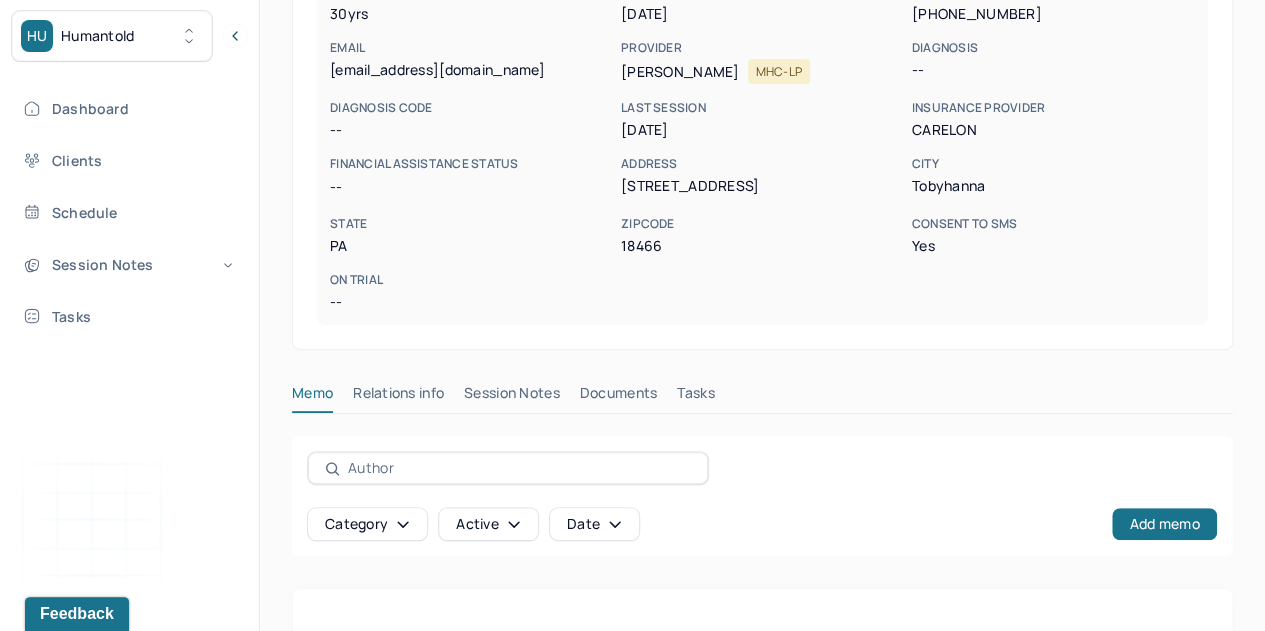 scroll, scrollTop: 293, scrollLeft: 0, axis: vertical 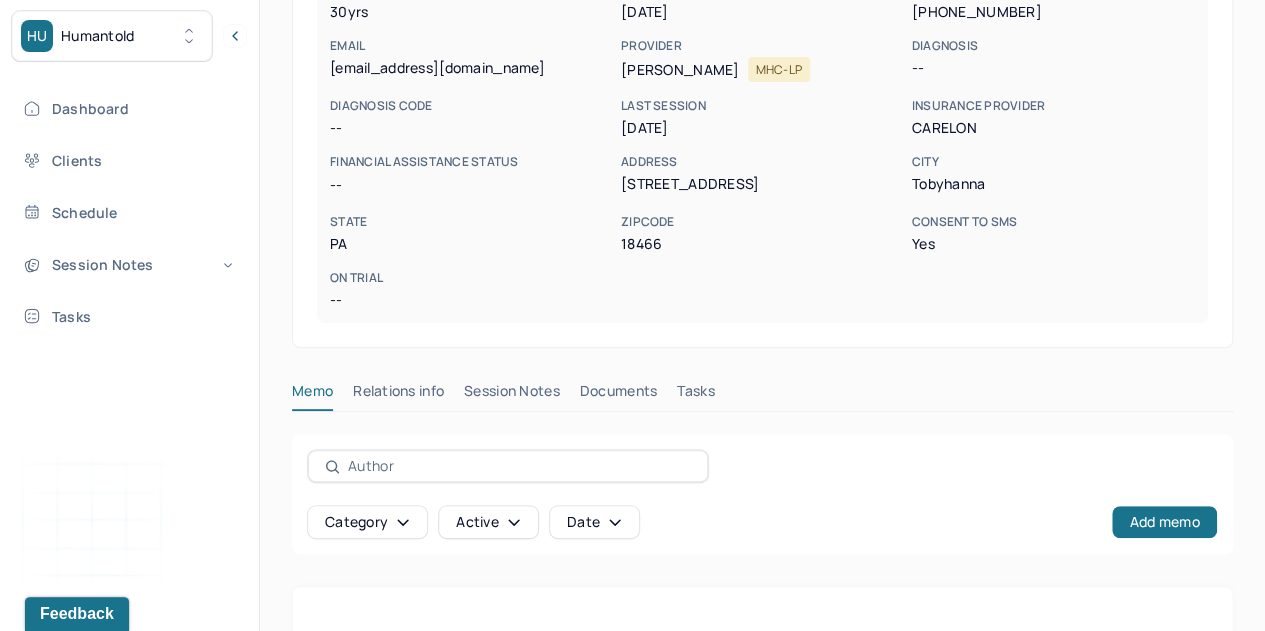 click on "Session Notes" at bounding box center [512, 395] 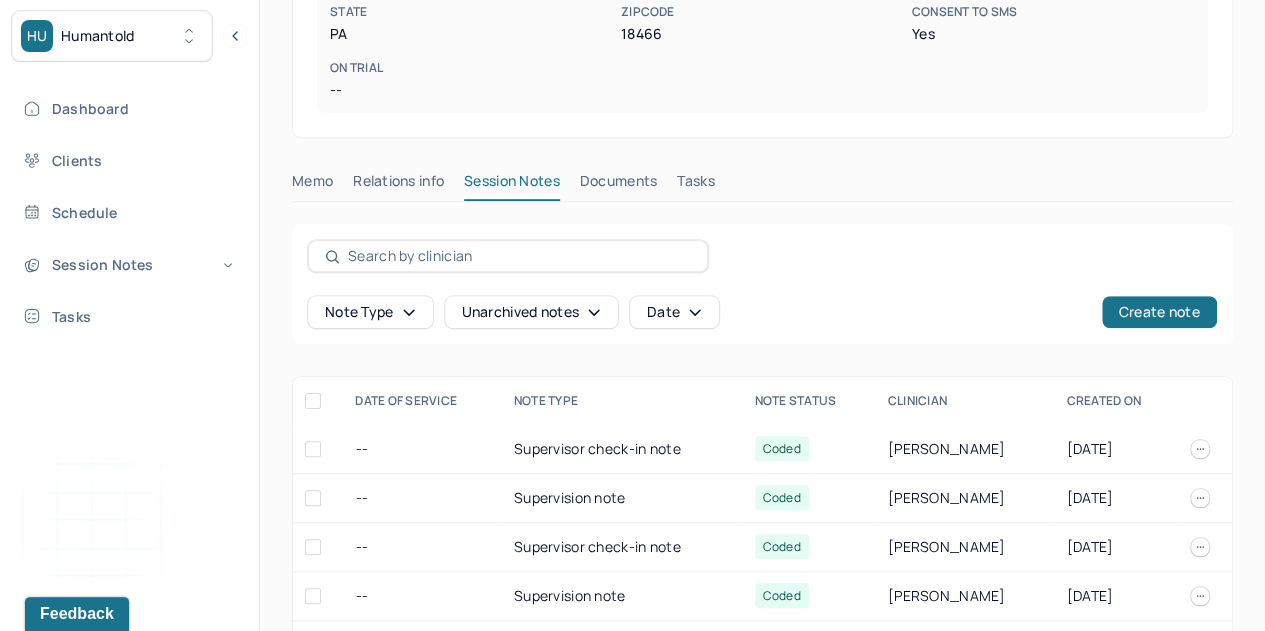scroll, scrollTop: 513, scrollLeft: 0, axis: vertical 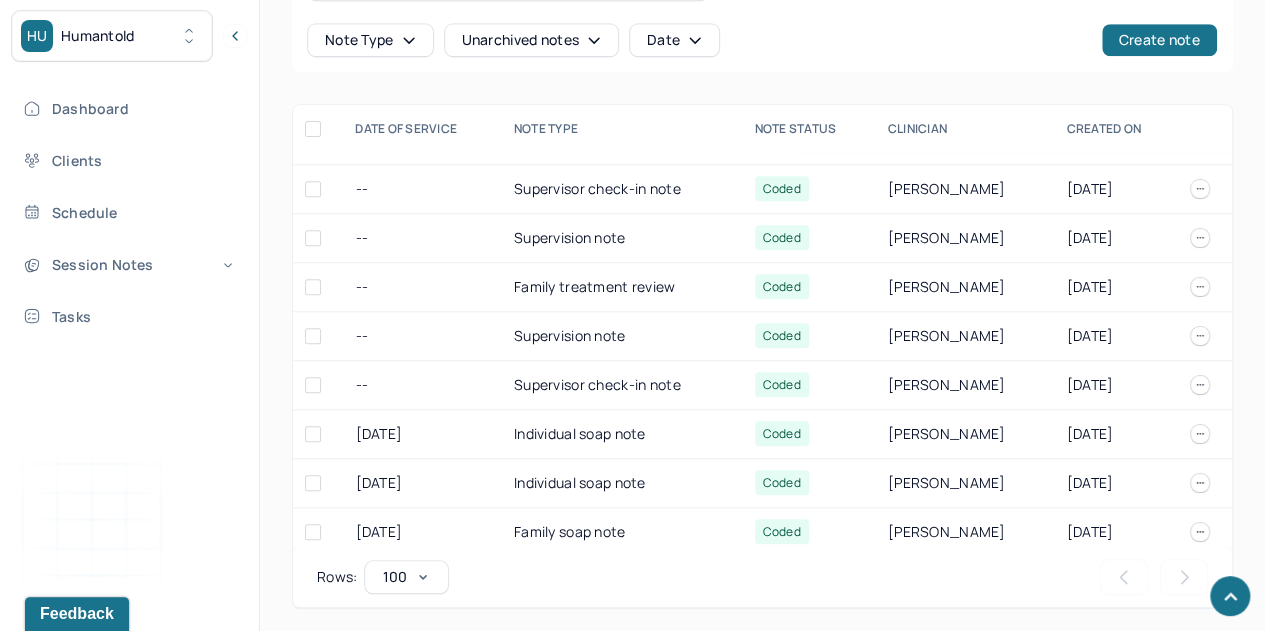 click on "Individual soap note" at bounding box center (622, 434) 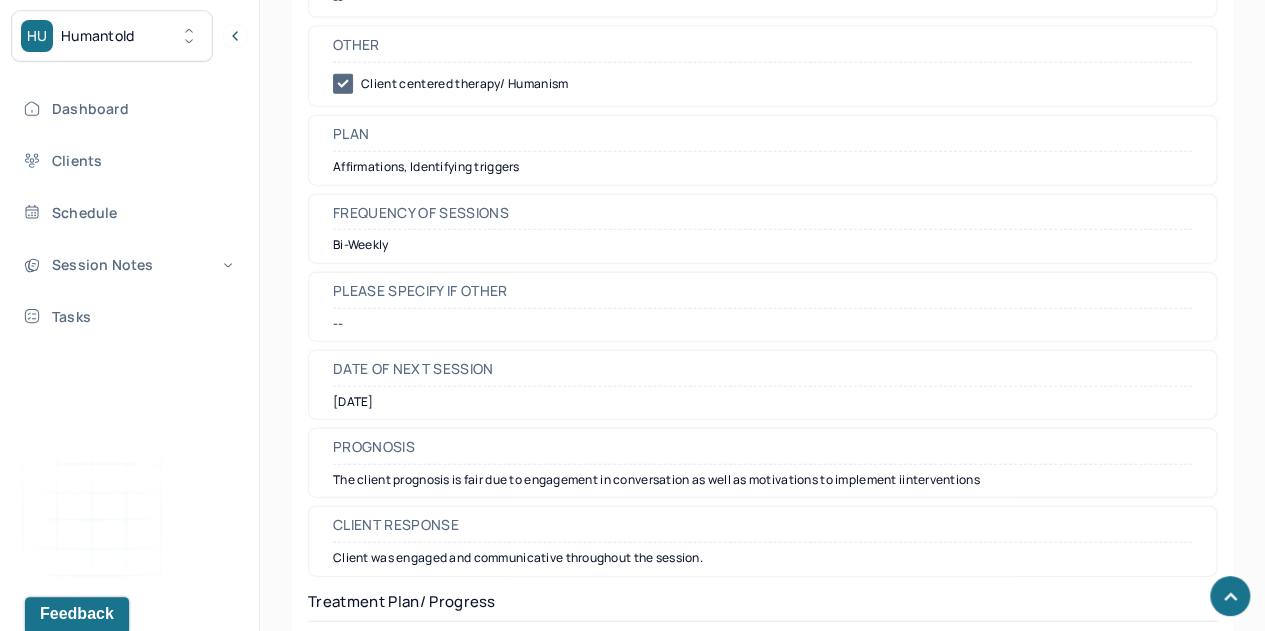 scroll, scrollTop: 2347, scrollLeft: 0, axis: vertical 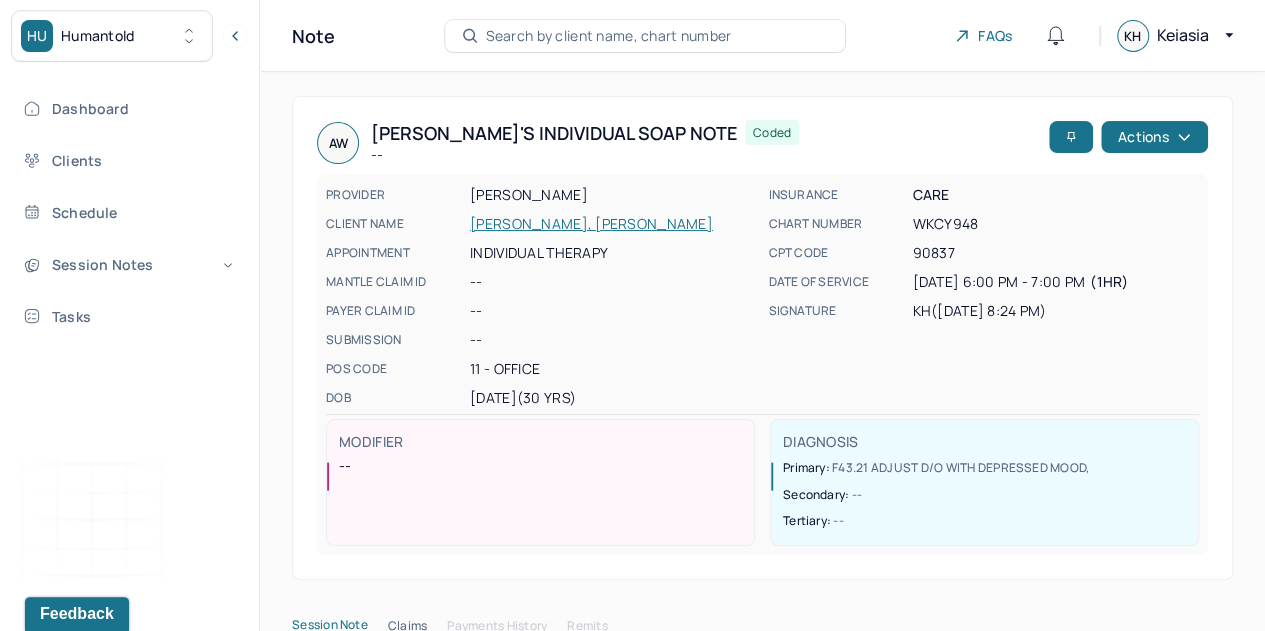 click on "Dashboard" at bounding box center [128, 108] 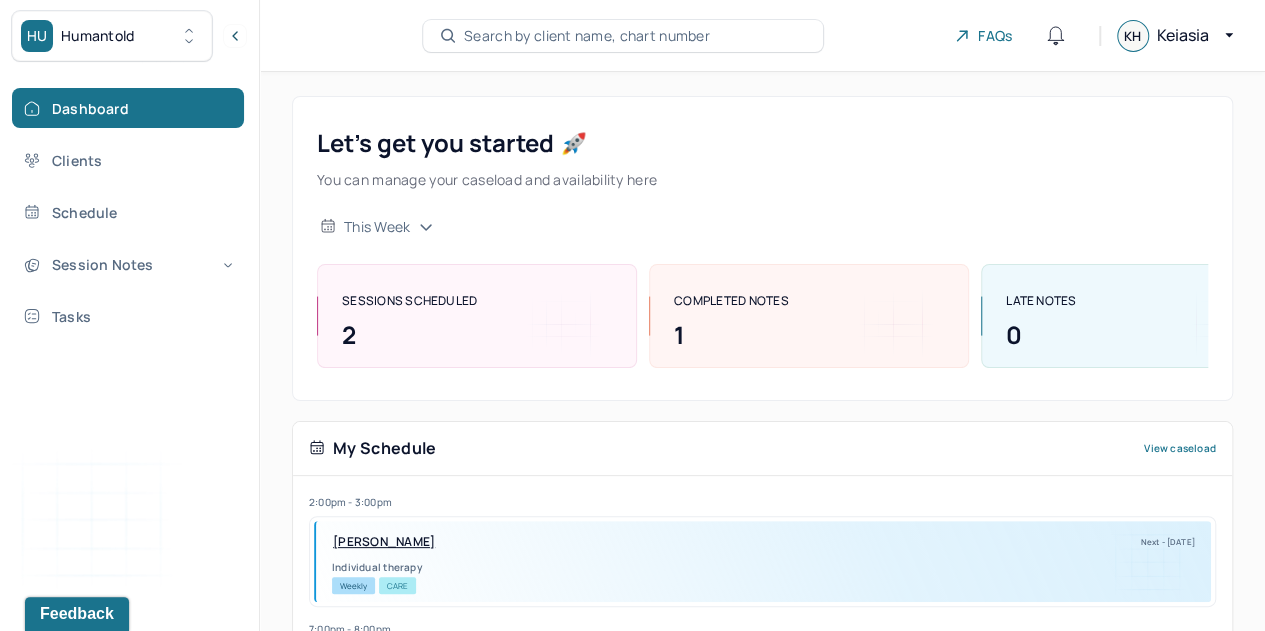 scroll, scrollTop: 384, scrollLeft: 0, axis: vertical 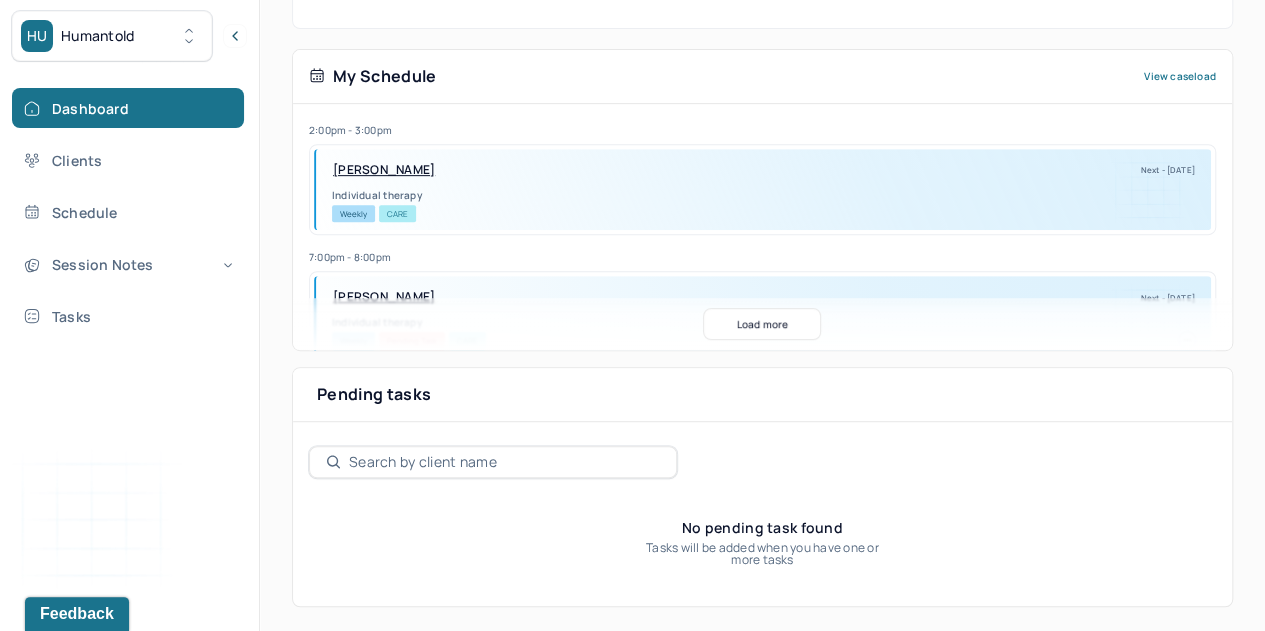 click on "Load more" at bounding box center [762, 324] 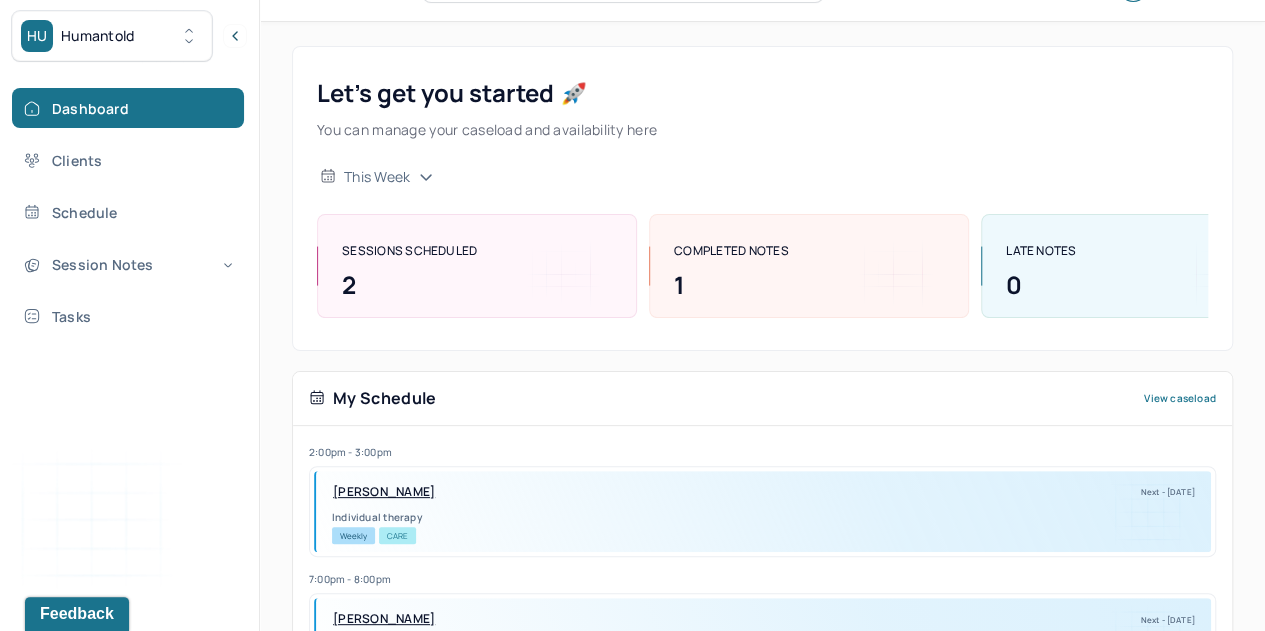 scroll, scrollTop: 22, scrollLeft: 0, axis: vertical 